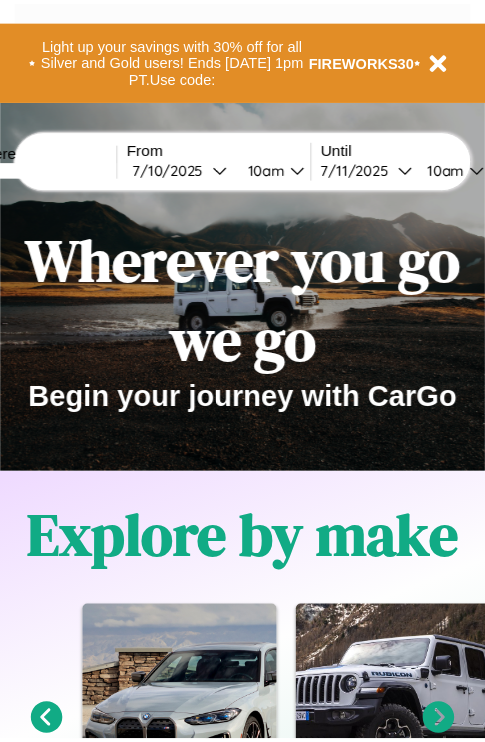 scroll, scrollTop: 0, scrollLeft: 0, axis: both 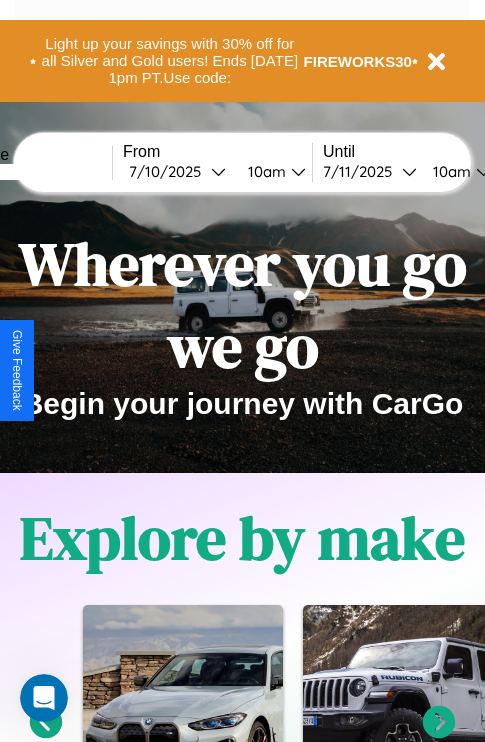 click at bounding box center [37, 172] 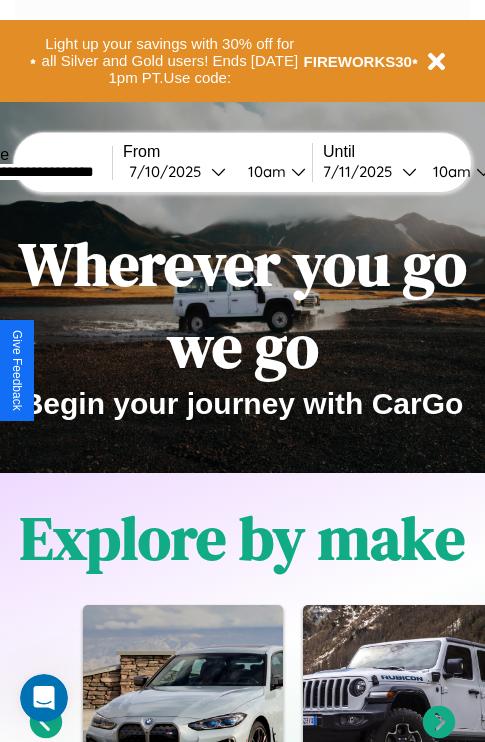 type on "**********" 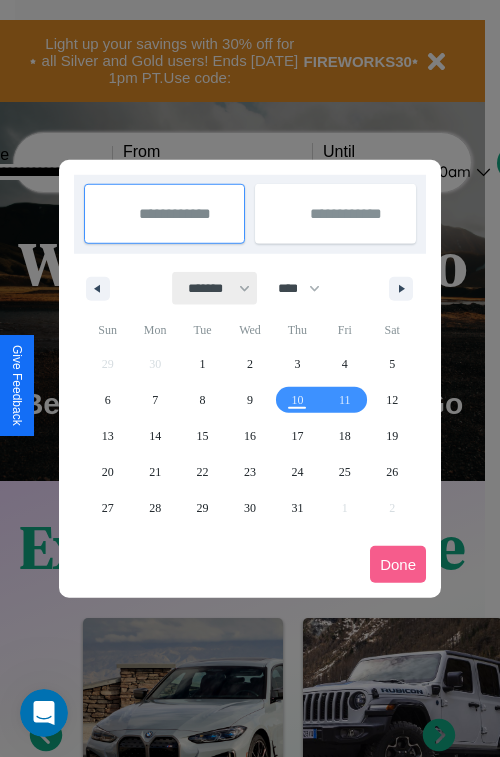 click on "******* ******** ***** ***** *** **** **** ****** ********* ******* ******** ********" at bounding box center (215, 288) 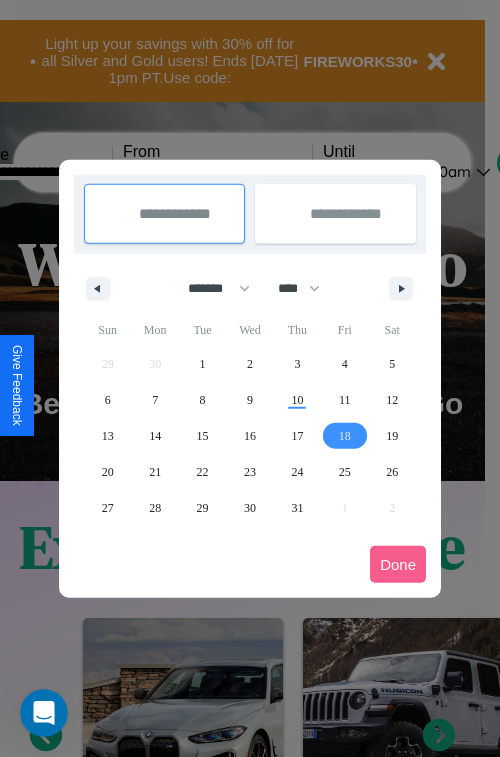 click on "18" at bounding box center [345, 436] 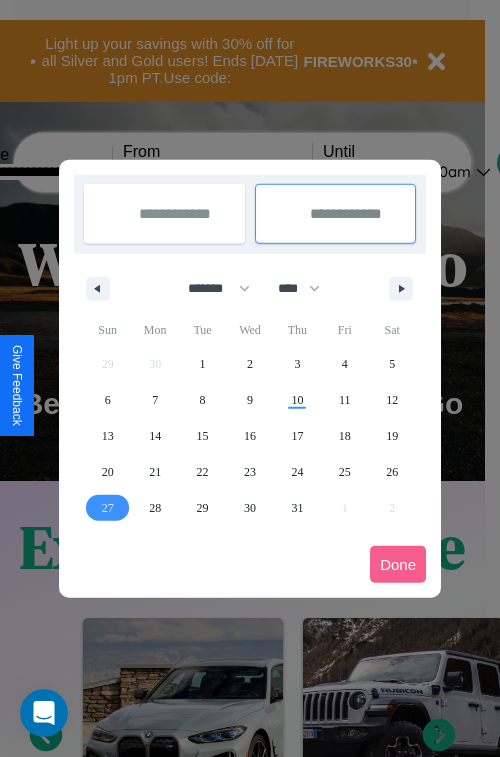 click on "27" at bounding box center [108, 508] 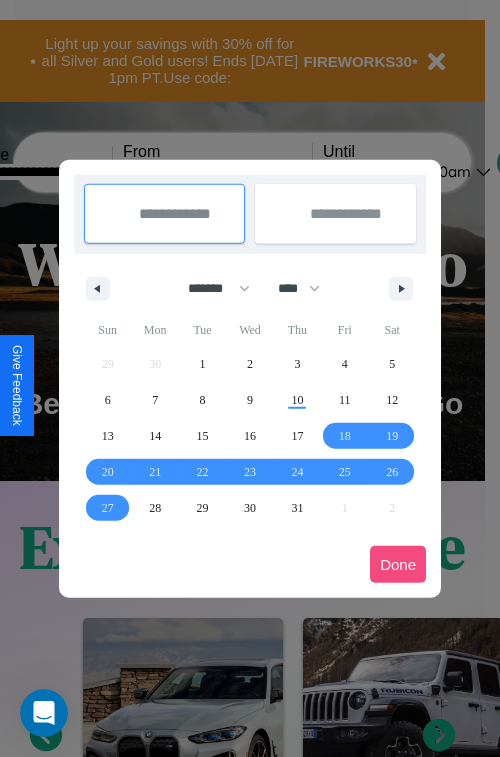 click on "Done" at bounding box center [398, 564] 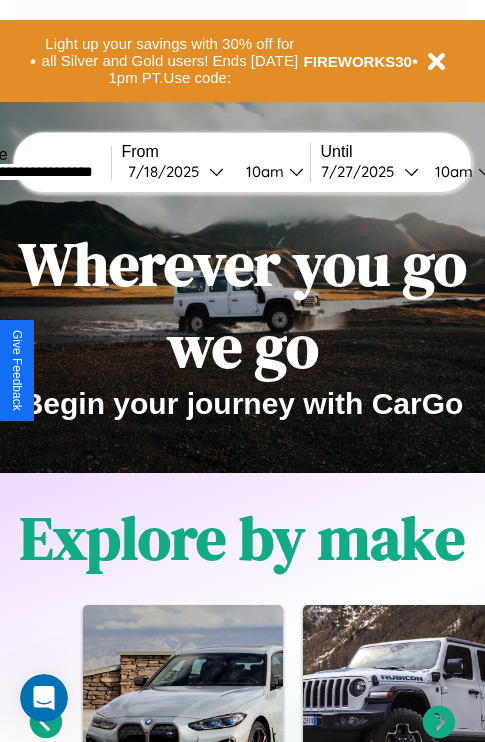 scroll, scrollTop: 0, scrollLeft: 75, axis: horizontal 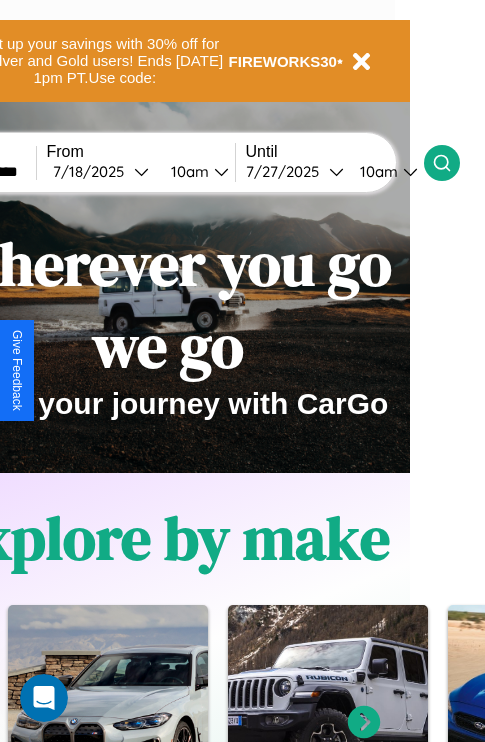 click 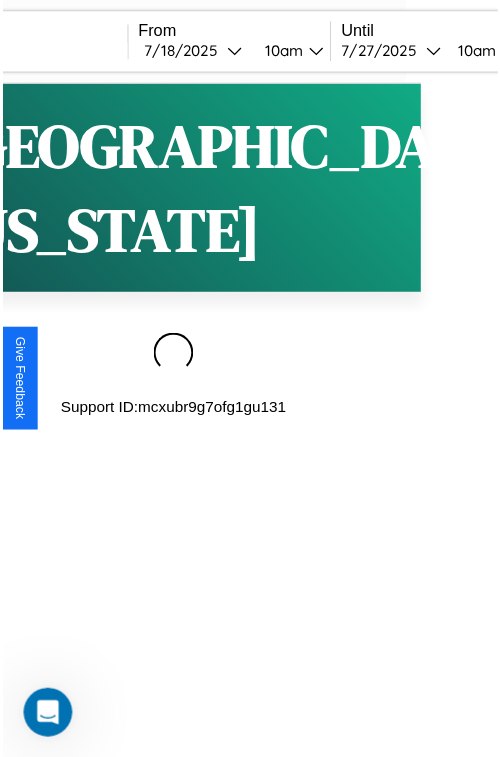 scroll, scrollTop: 0, scrollLeft: 0, axis: both 